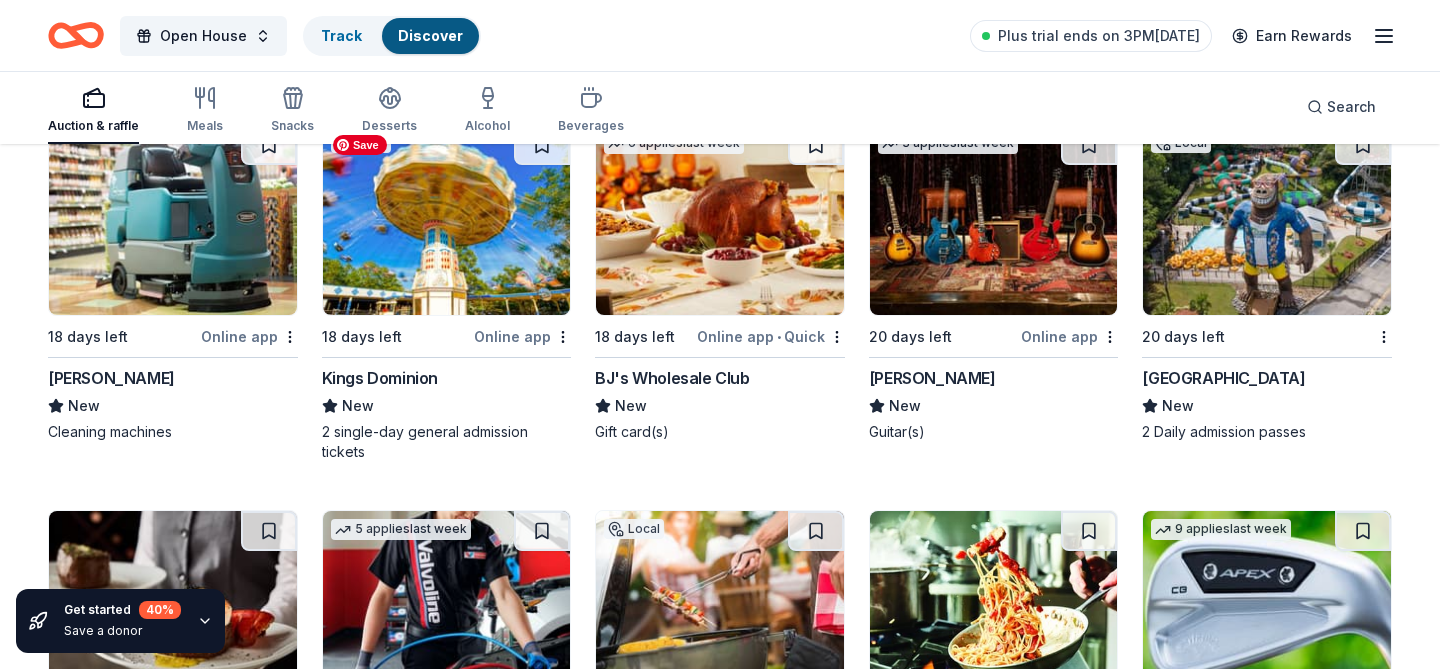 scroll, scrollTop: 8233, scrollLeft: 0, axis: vertical 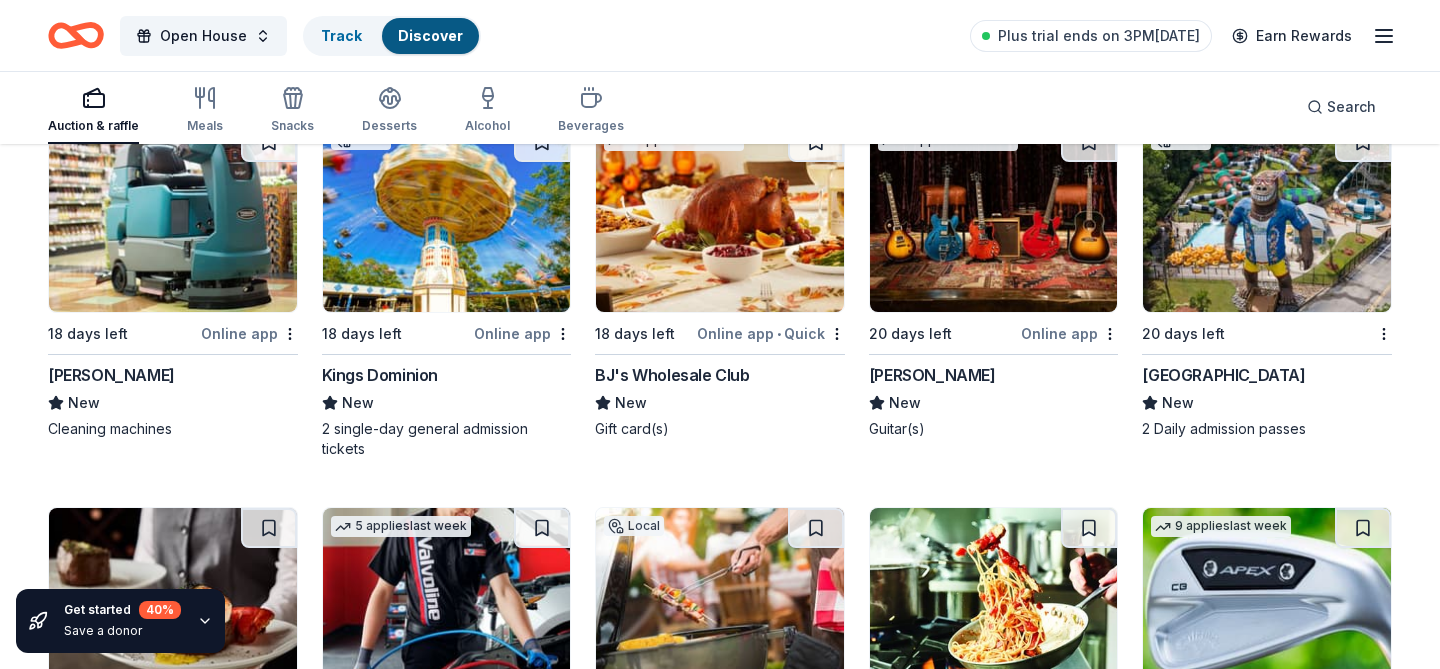 click on "Auction & raffle Meals Snacks Desserts Alcohol Beverages Search" at bounding box center [720, 107] 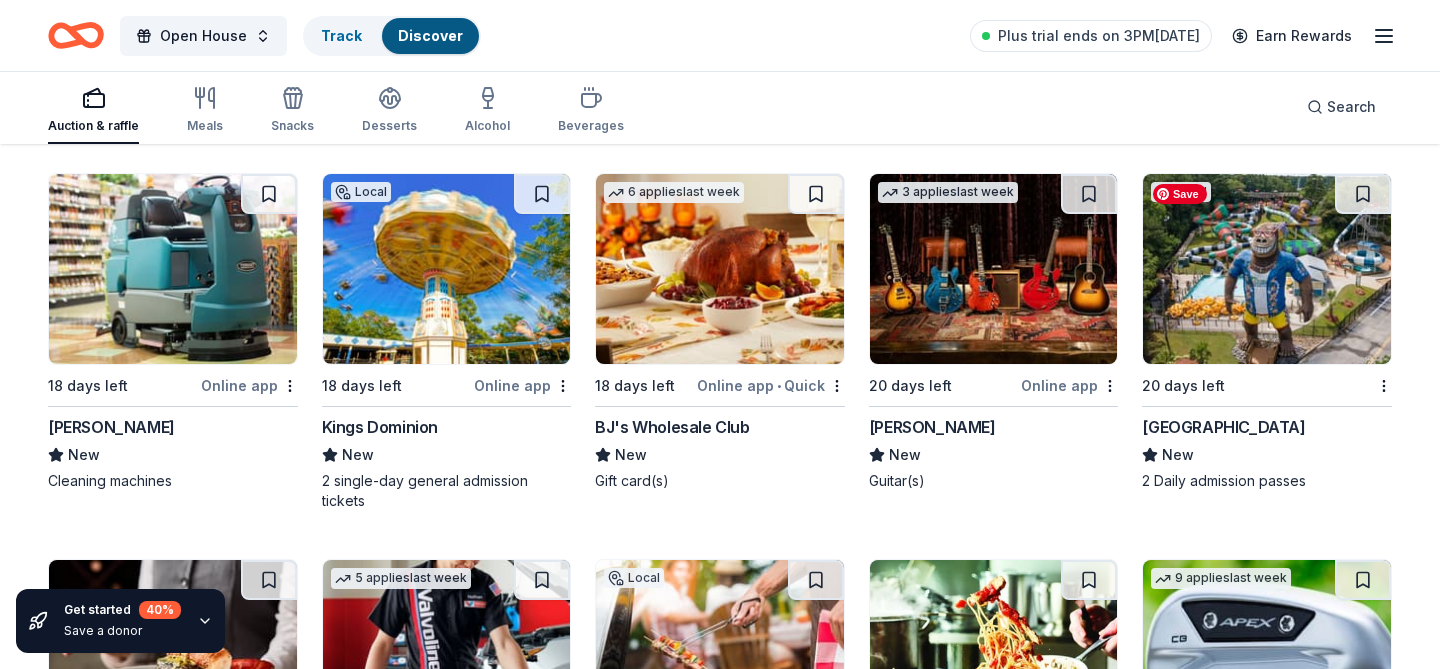 click at bounding box center [1267, 269] 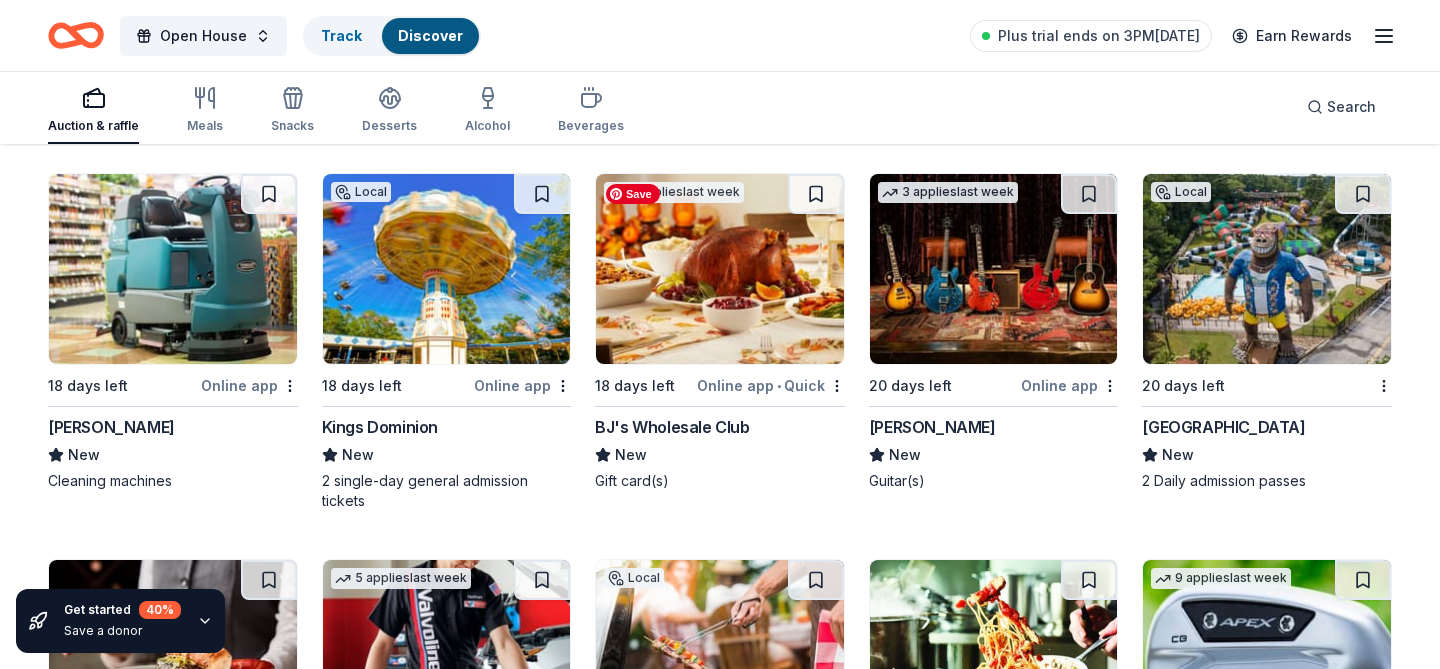 click at bounding box center [720, 269] 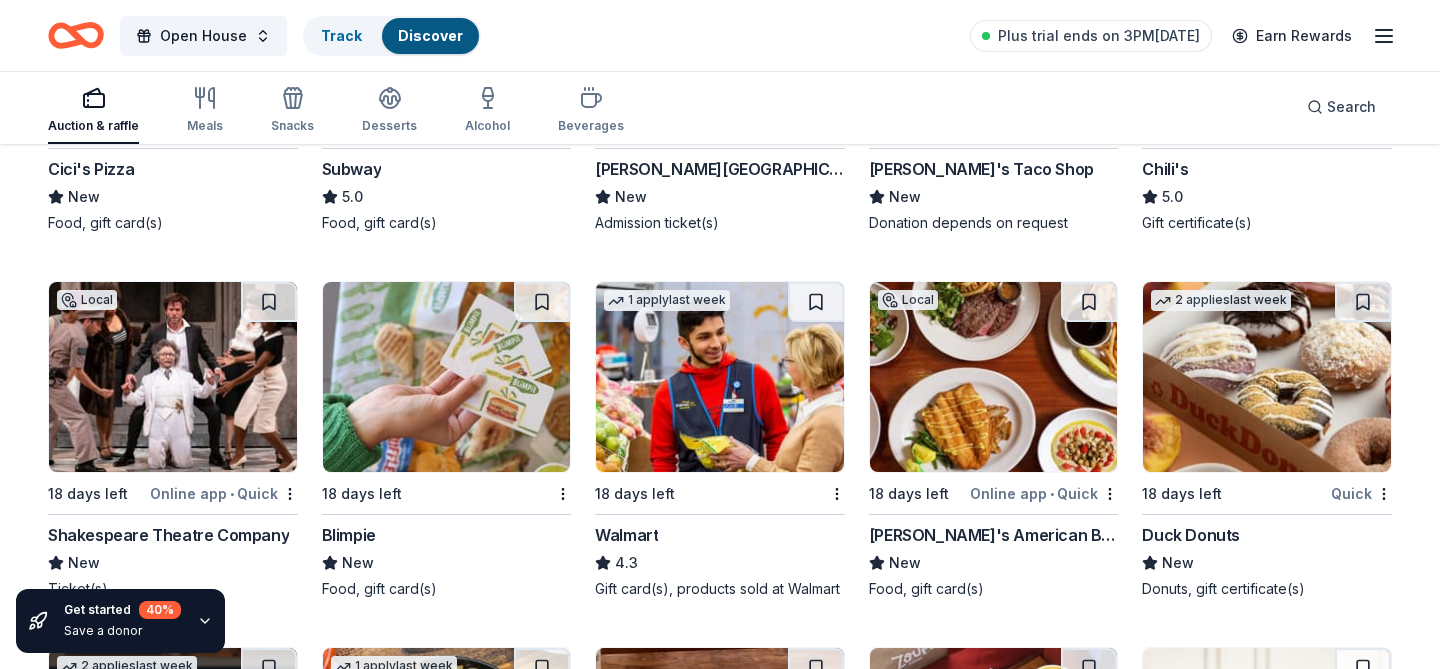 scroll, scrollTop: 9959, scrollLeft: 0, axis: vertical 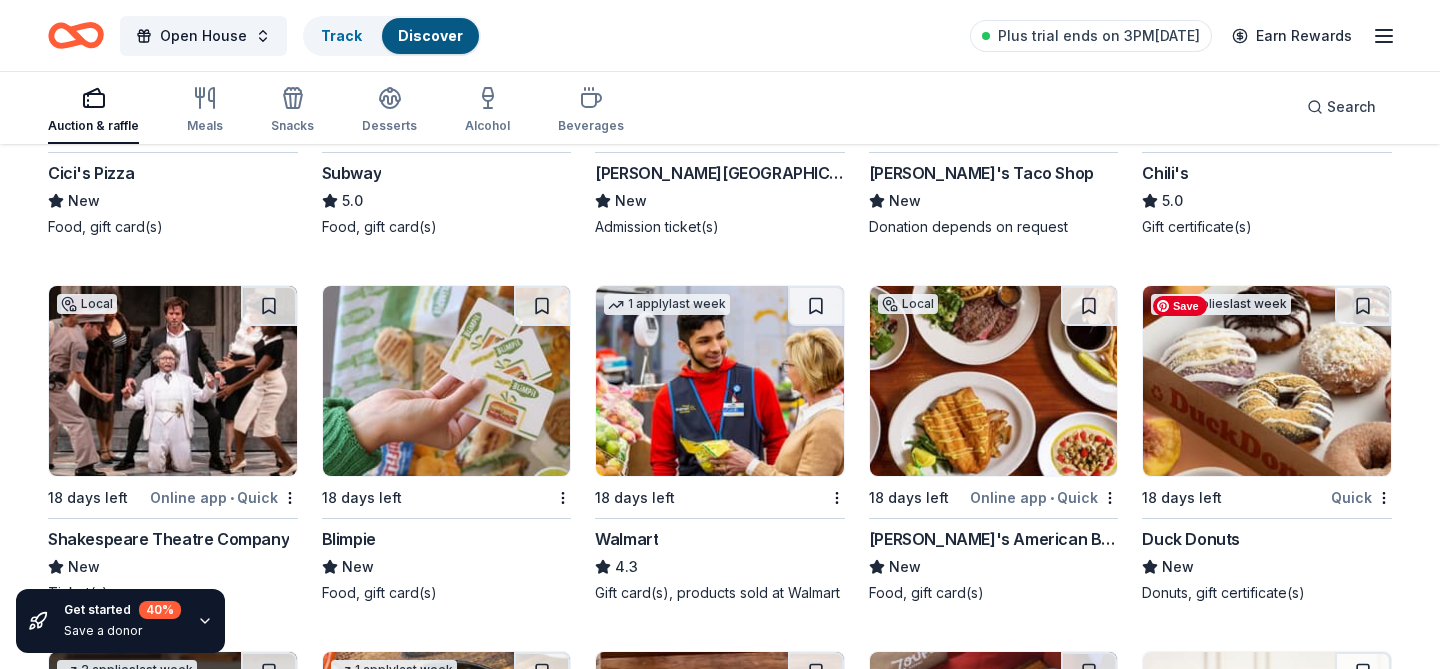 click at bounding box center (1267, 381) 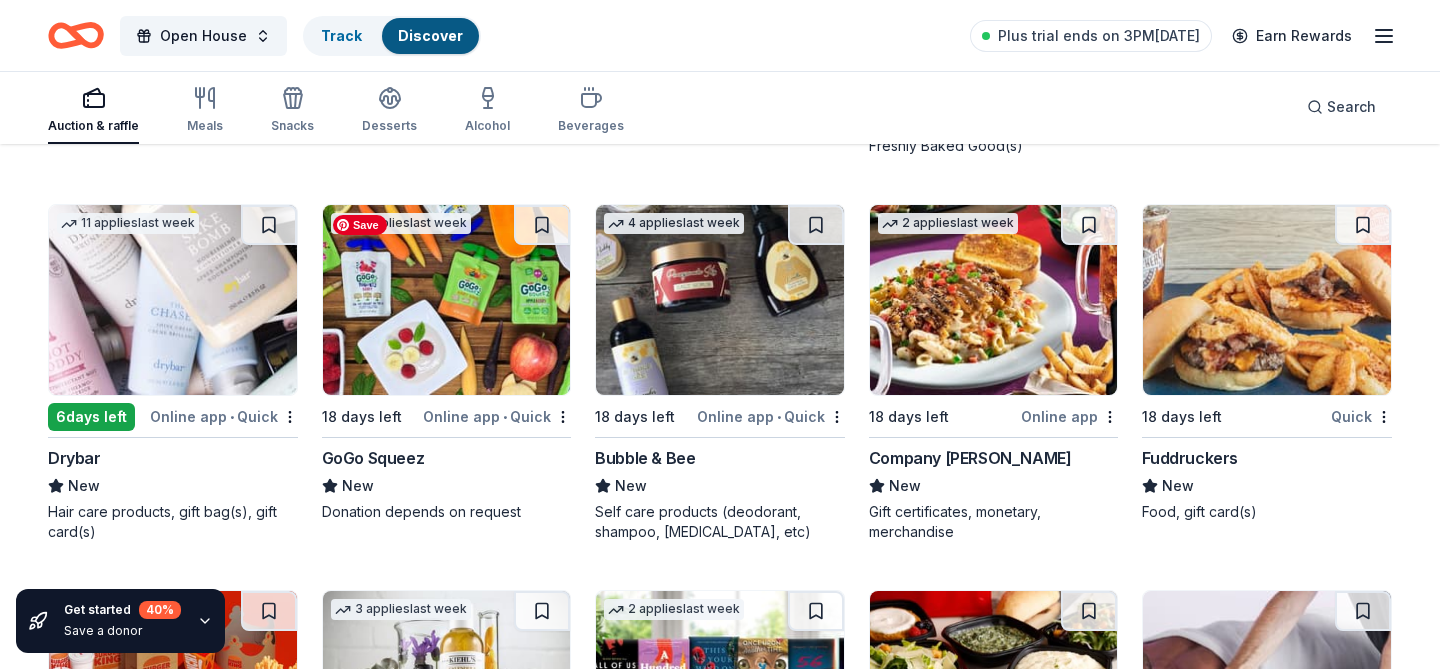 scroll, scrollTop: 11546, scrollLeft: 0, axis: vertical 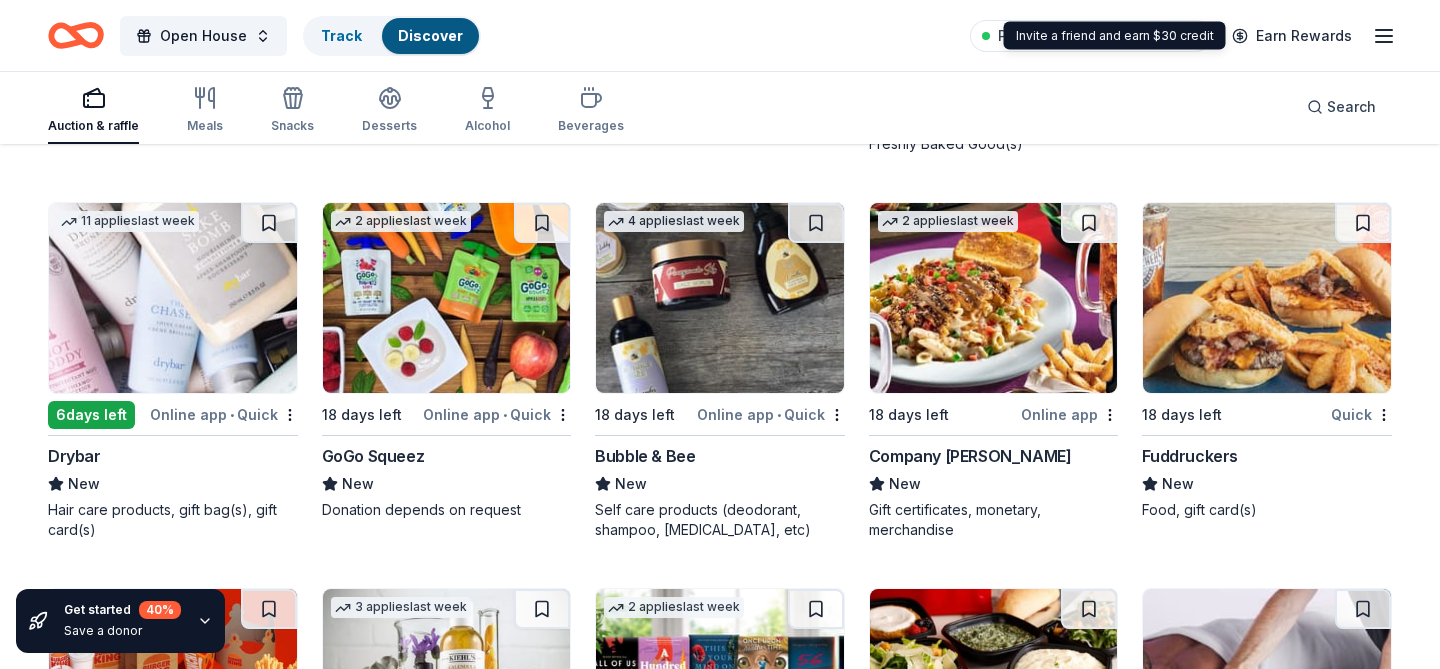 click on "Invite a friend and earn $30 credit Invite a friend and earn $30 credit" at bounding box center (1115, 36) 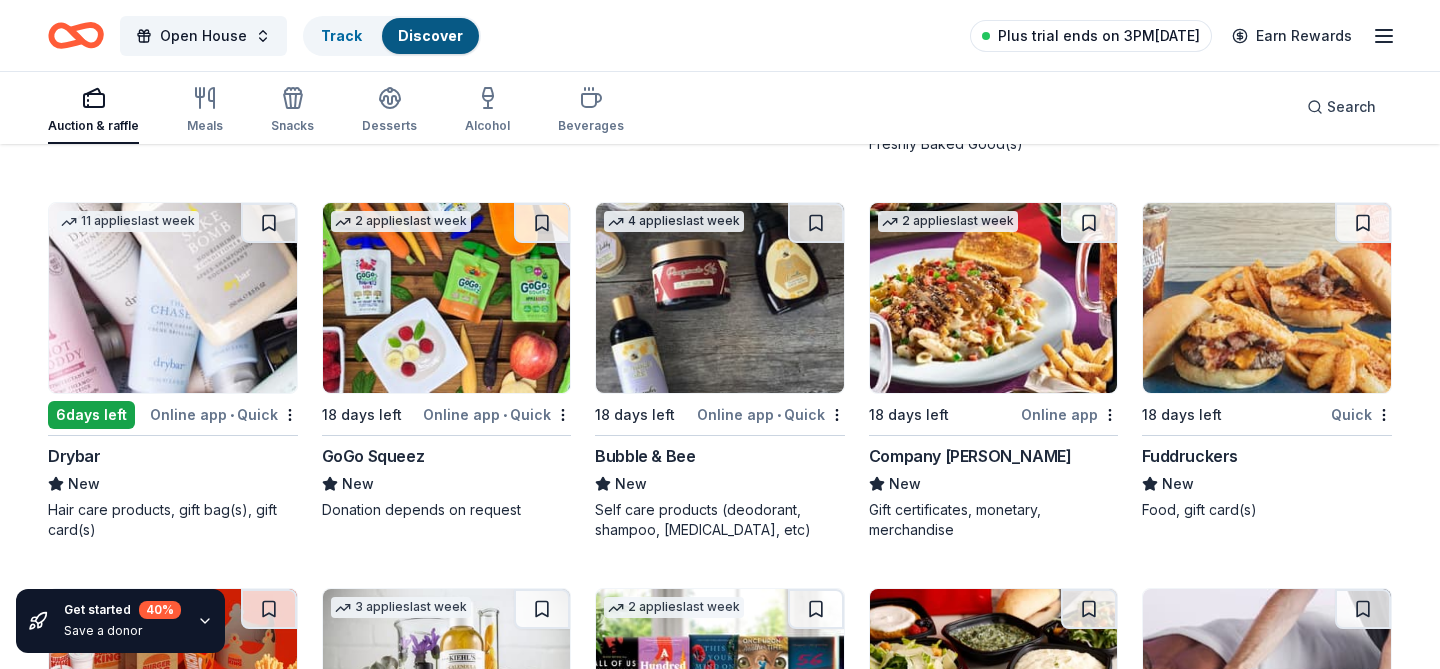 click on "Plus trial ends on 3PM[DATE]" at bounding box center (1091, 36) 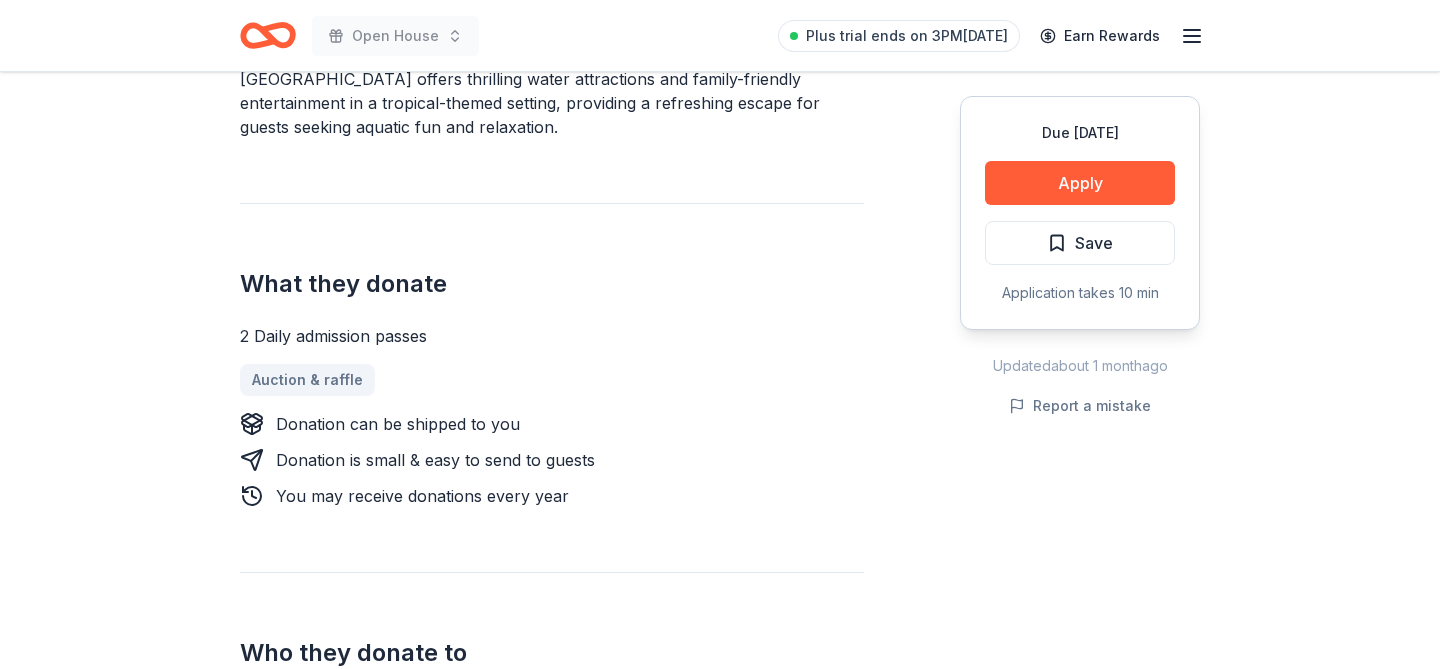 scroll, scrollTop: 657, scrollLeft: 0, axis: vertical 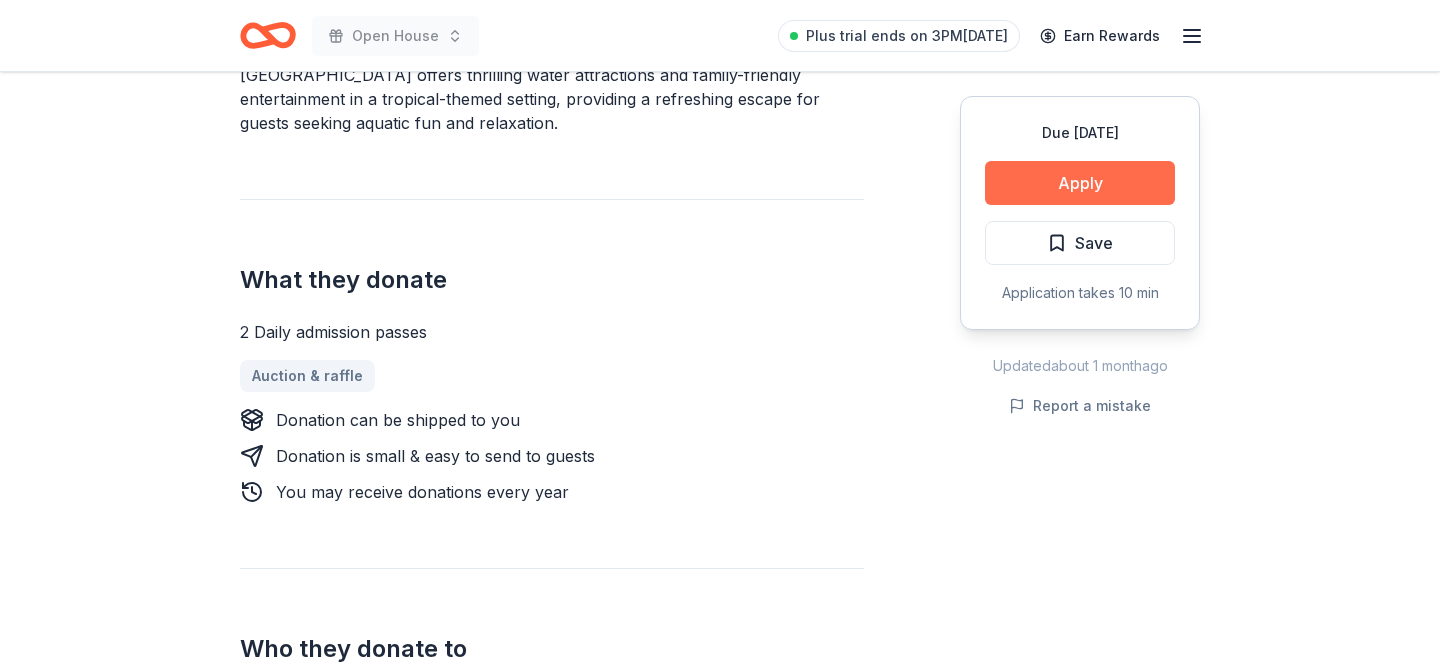 click on "Apply" at bounding box center (1080, 183) 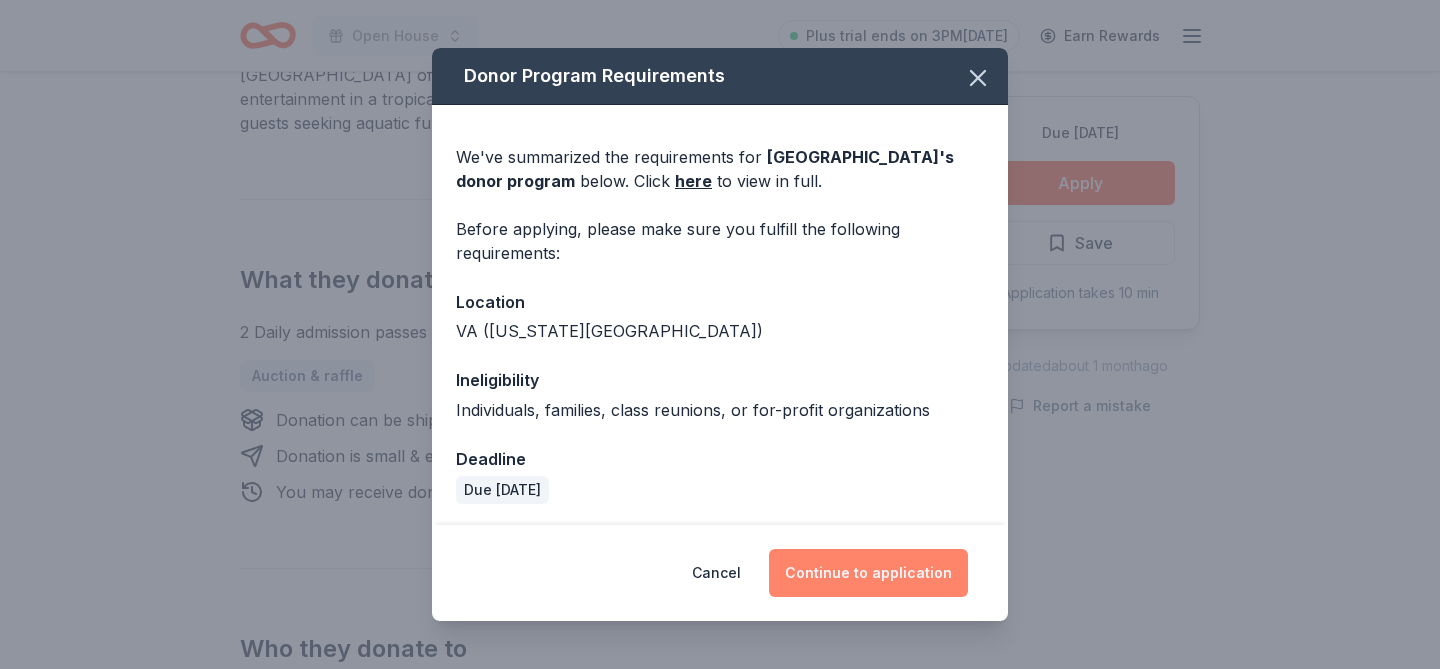 click on "Continue to application" at bounding box center (868, 573) 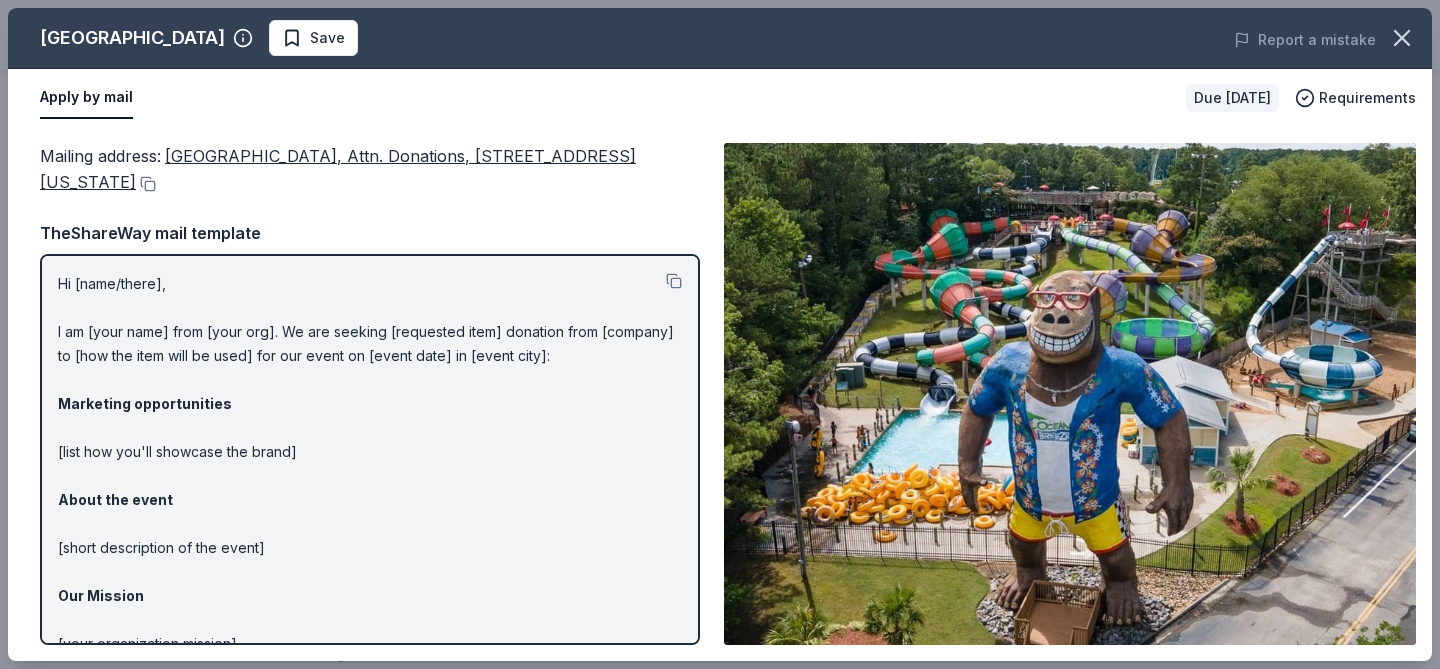 click on "TheShareWay mail template" at bounding box center [370, 233] 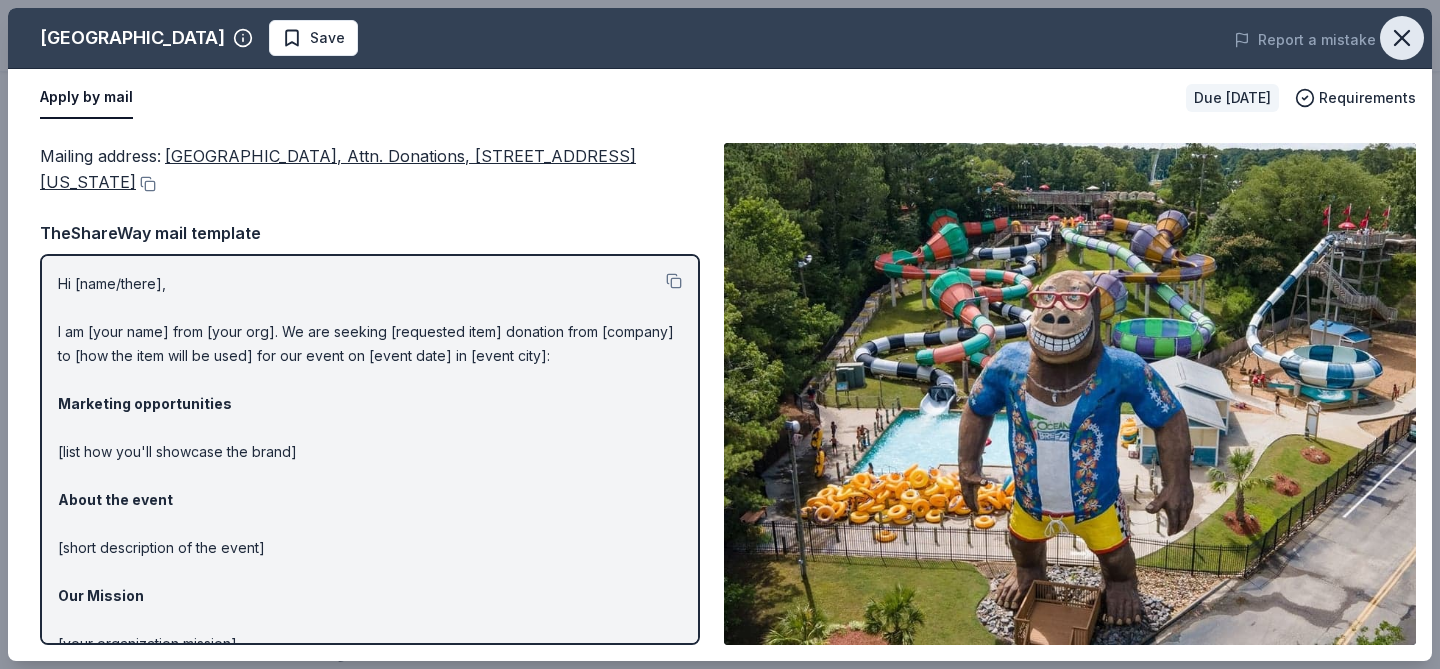 click 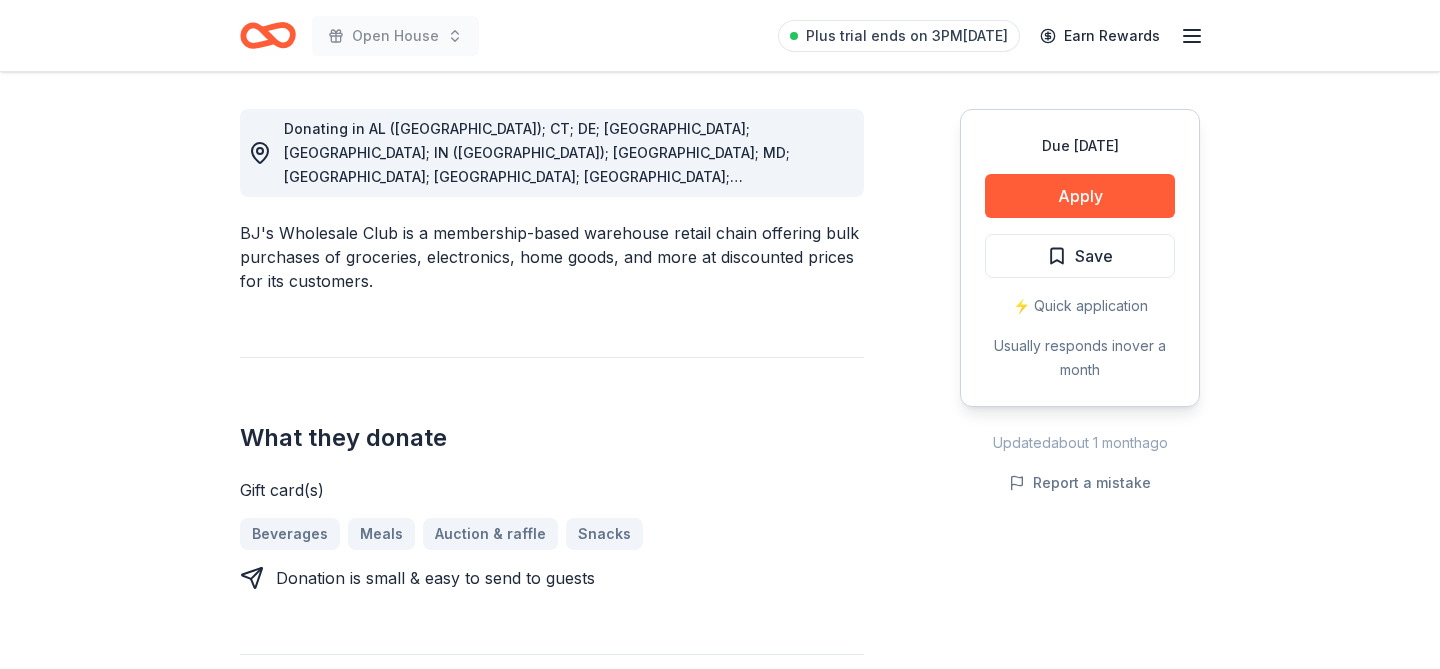 scroll, scrollTop: 552, scrollLeft: 0, axis: vertical 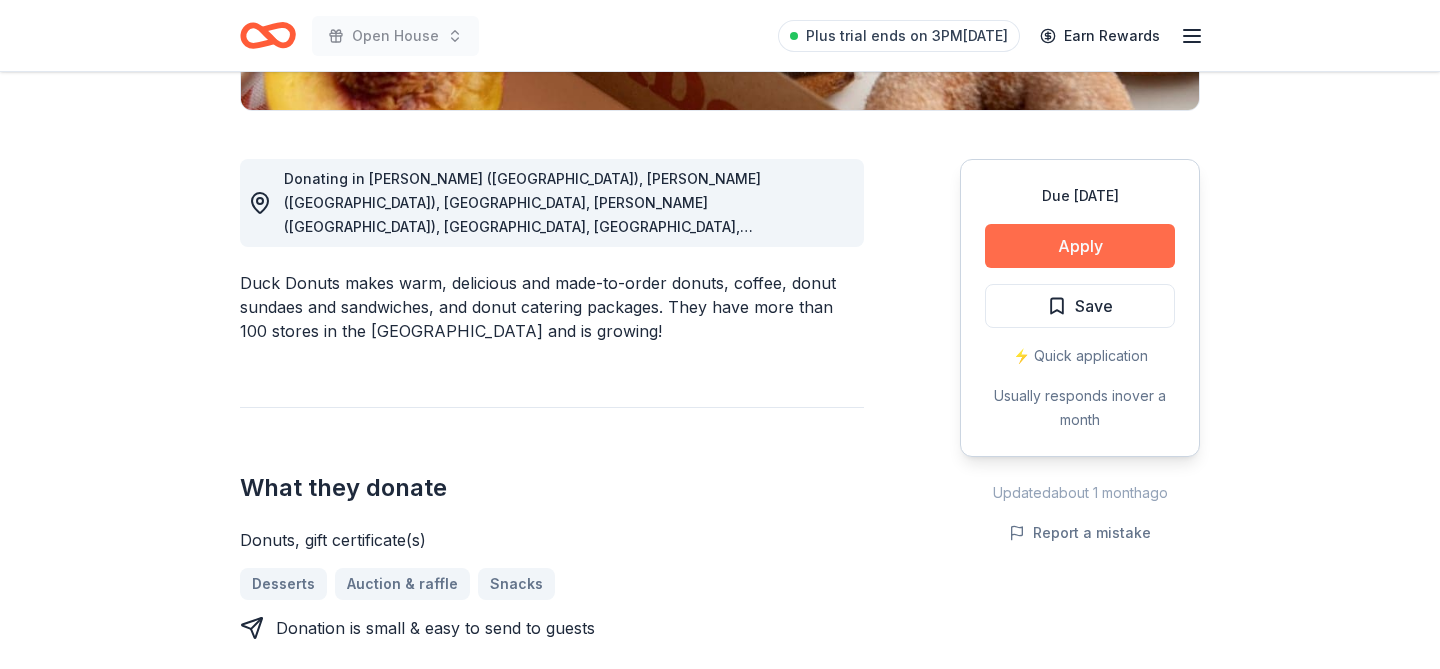 click on "Apply" at bounding box center (1080, 246) 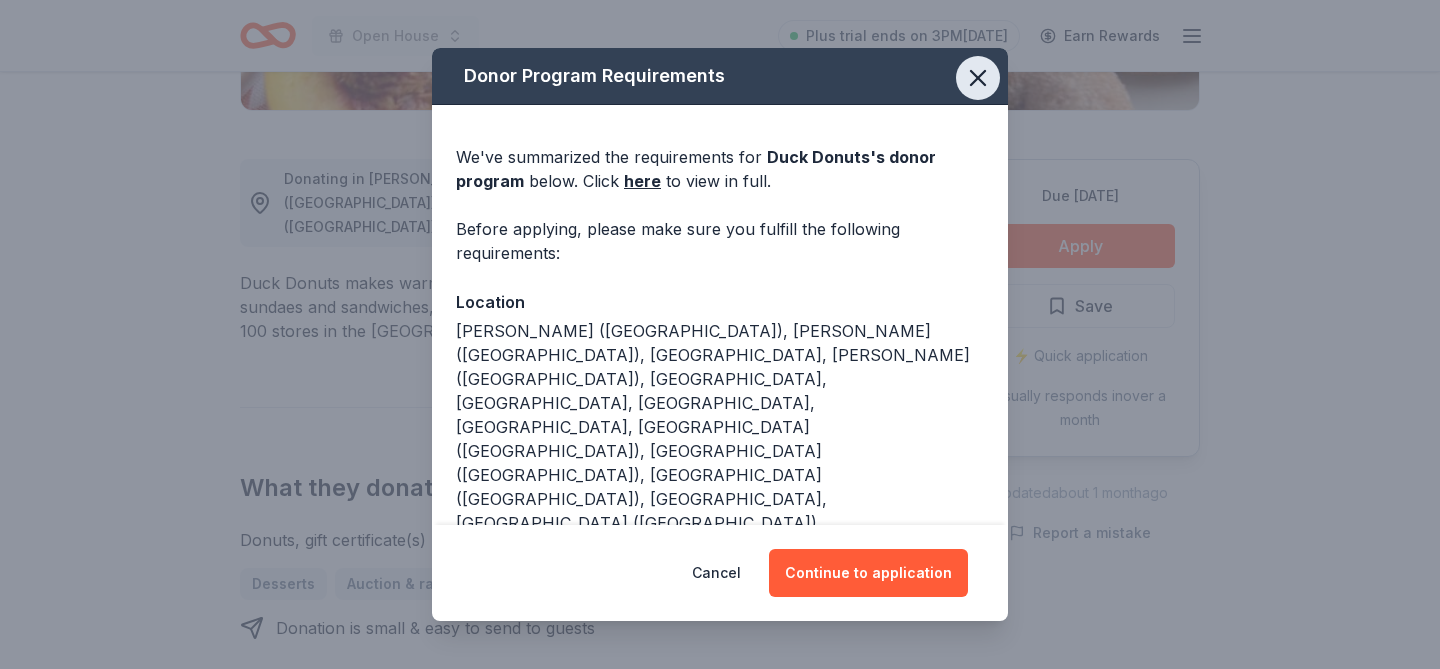 click 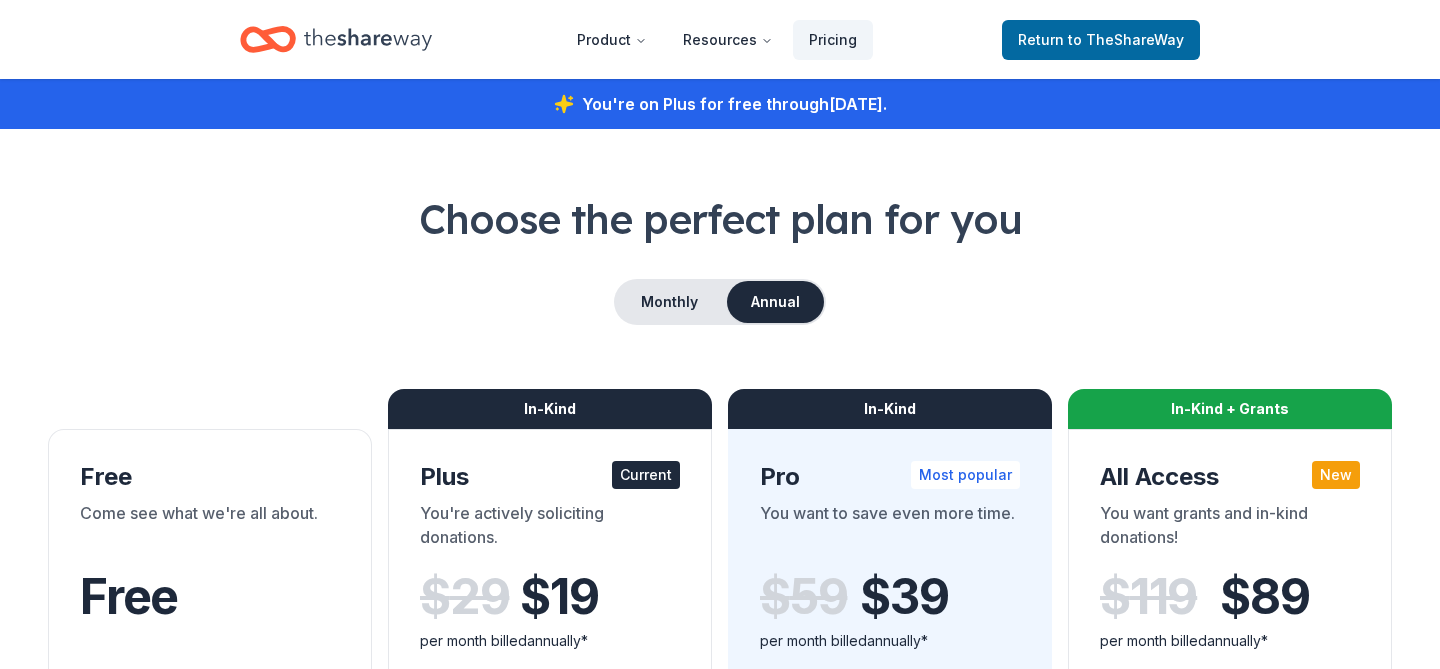 scroll, scrollTop: 150, scrollLeft: 0, axis: vertical 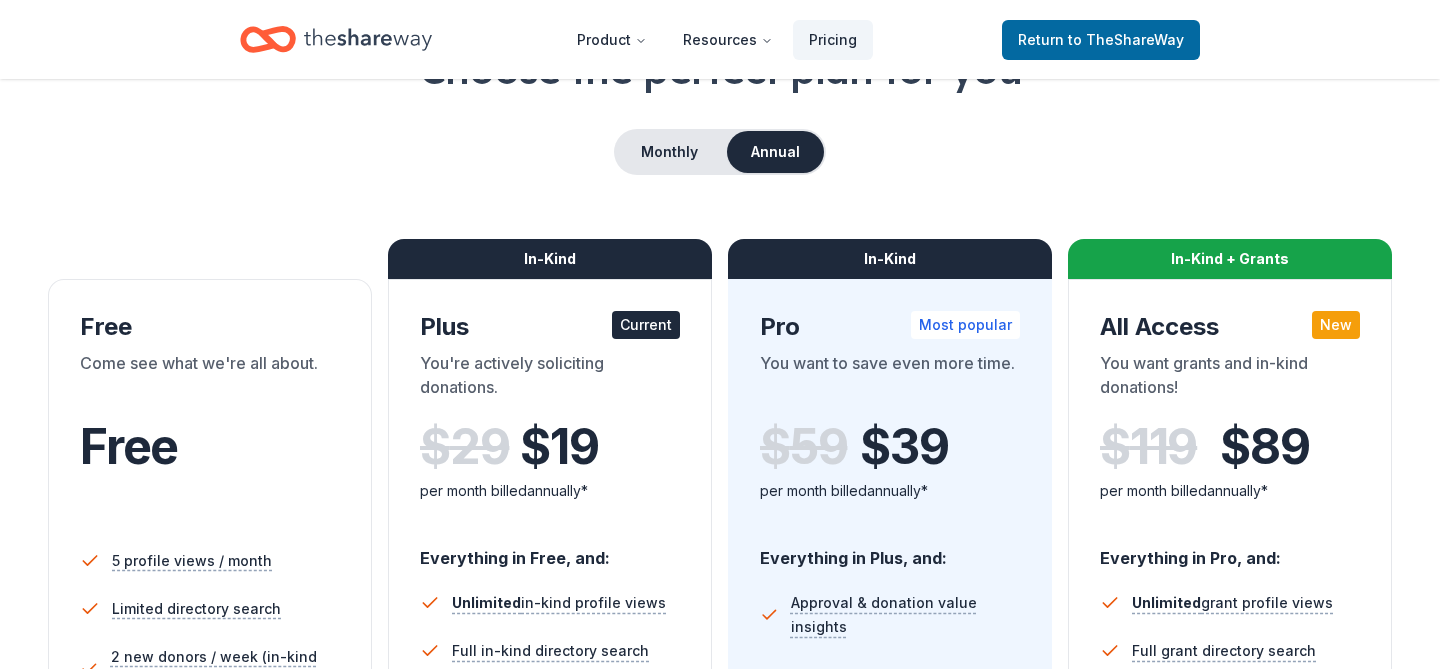 click on "Monthly Annual" at bounding box center (720, 152) 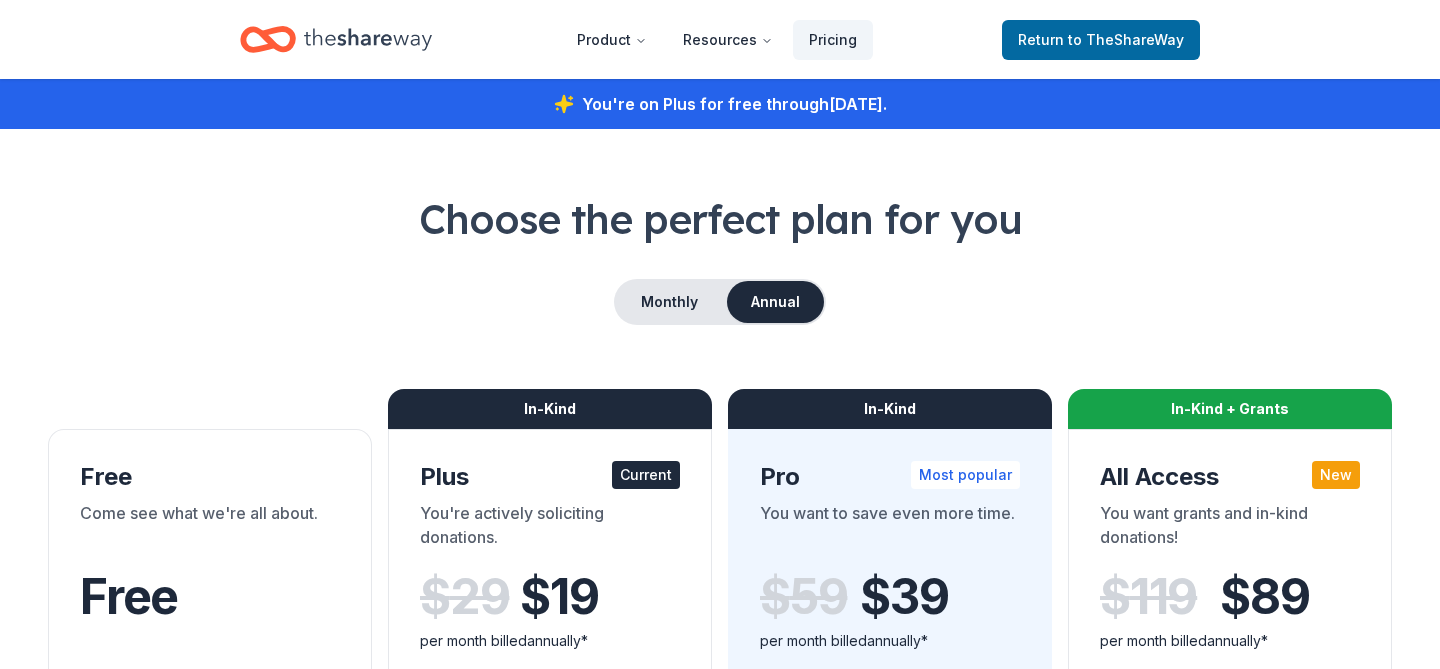 click on "You're on Plus for free through  [DATE] . Choose the perfect plan for you Monthly Annual Free Come see what we're all about. Free 5 profile views / month Limited directory search 2 new donors / week (in-kind only) Track Reminder emails Up-to-date data In-Kind Plus Current You're actively soliciting donations. $ 29 $ 19 per month billed  annually* Everything in Free, and: Unlimited  in-kind profile views Full in-kind directory search 10 new in-kind donors / week Filter by new donors Sort donors in Track Limited copy & paste shortcuts * Saving $120 per year Change plan In-Kind Pro Most popular You want to save even more time. $ 59 $ 39 per month billed  annually* Everything in Plus, and: Approval & donation value insights Sort donors by approval rate Sort donors by donation value Sort donors by due date Export donors Unlimited  copy & paste shortcuts * Saving $240 per year Upgrade In-Kind + Grants All Access New You want grants and in-kind donations! $ 119 $ 89 per month billed  annually* Unlimited   Pro" at bounding box center [720, 2366] 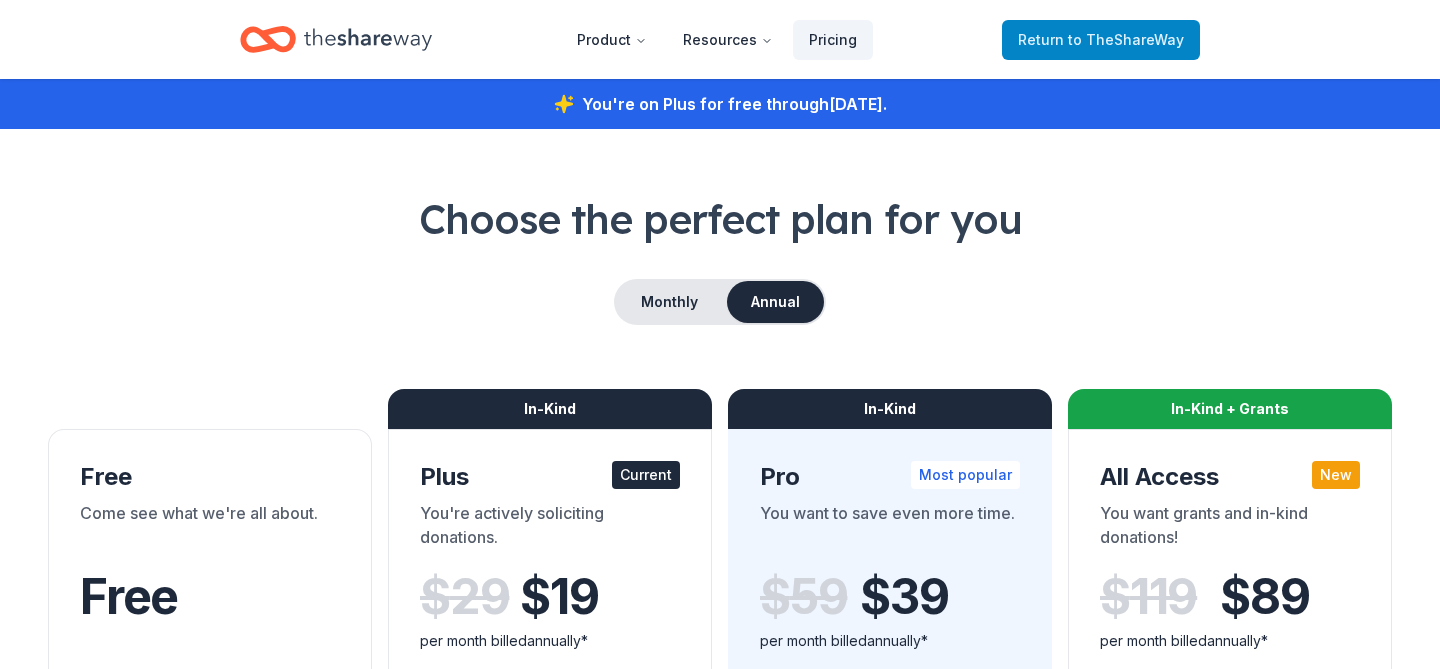 click on "Return to TheShareWay" at bounding box center (1101, 40) 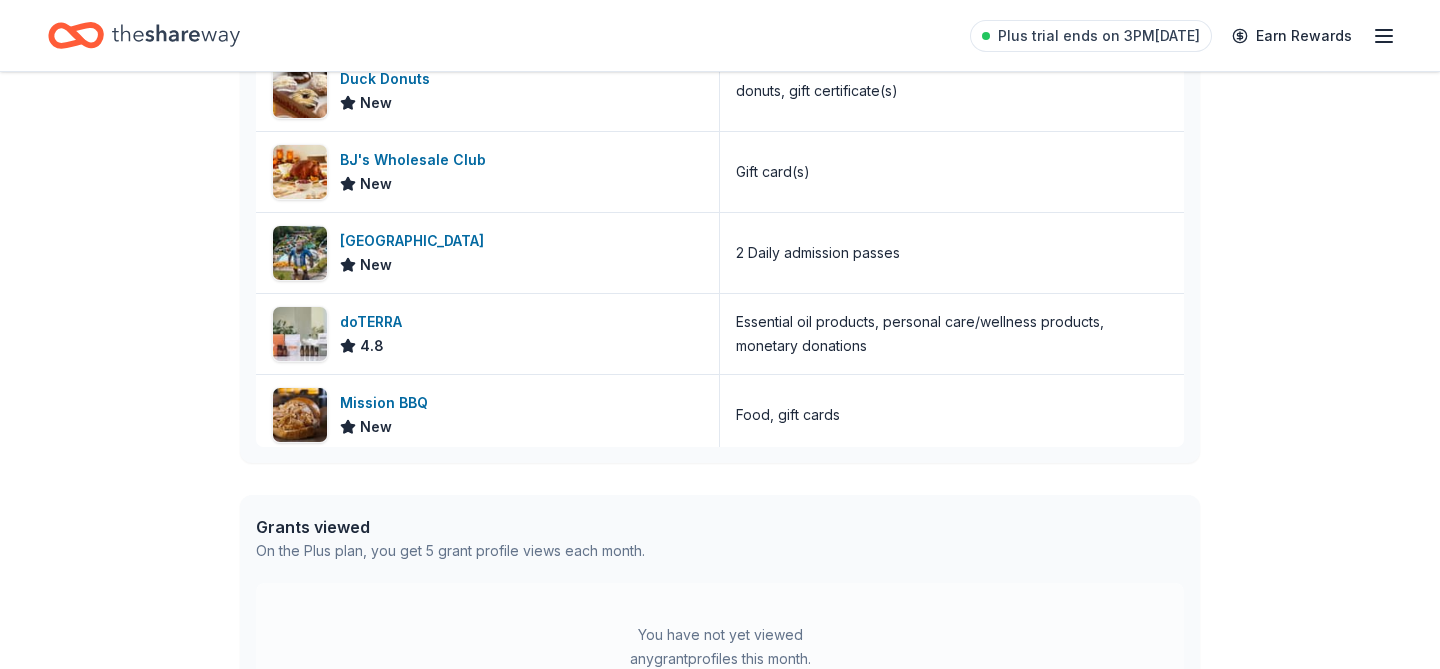 scroll, scrollTop: 0, scrollLeft: 0, axis: both 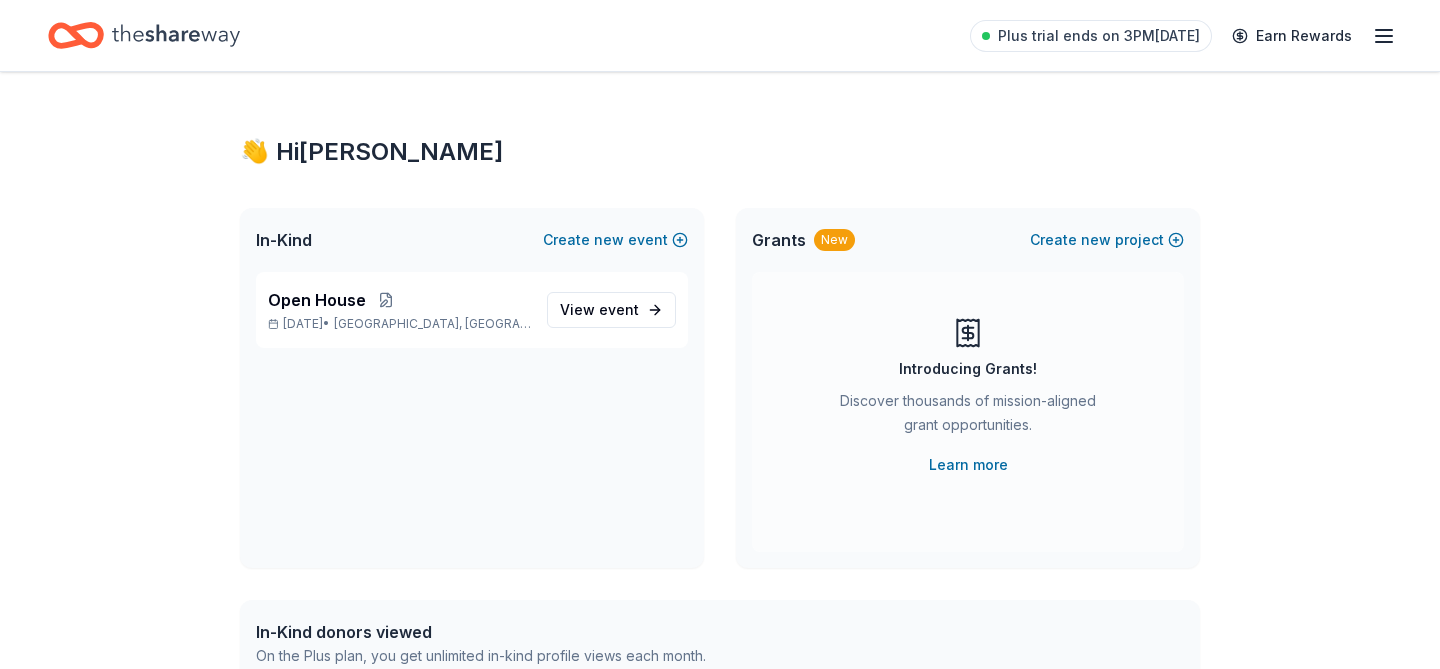 click 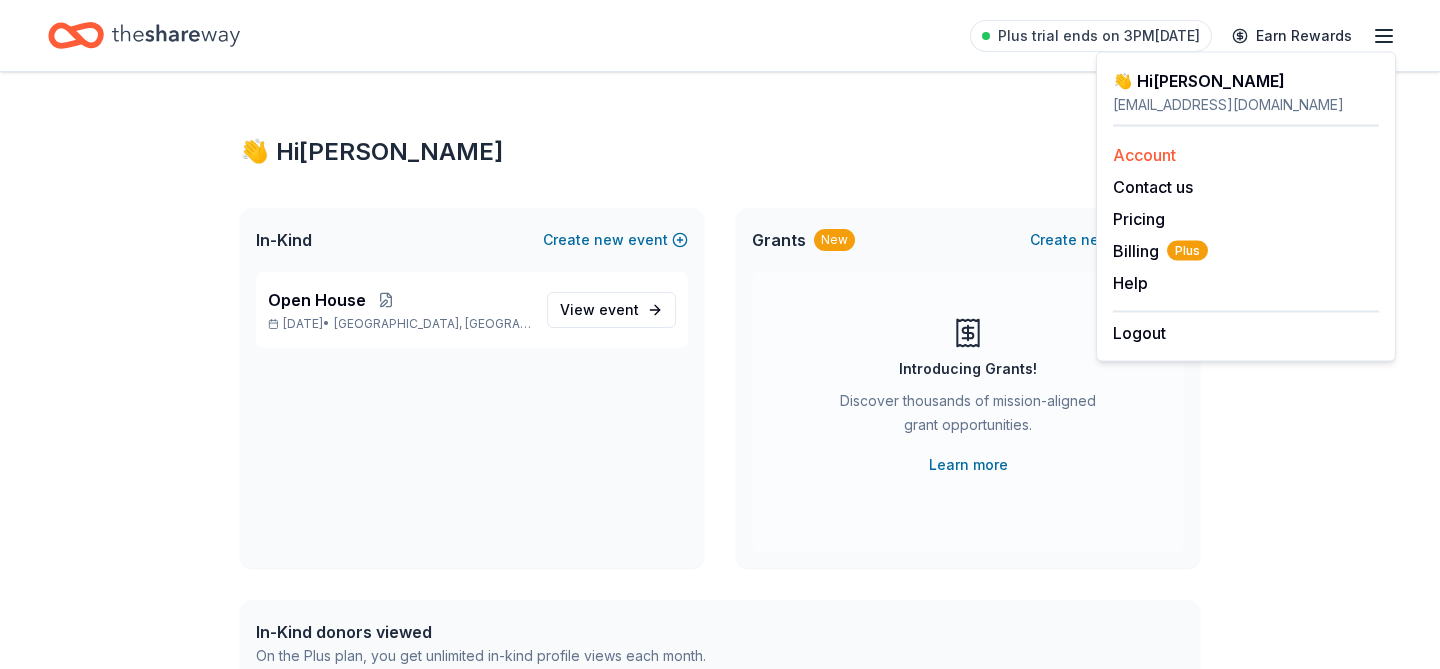 click on "Account" at bounding box center (1144, 155) 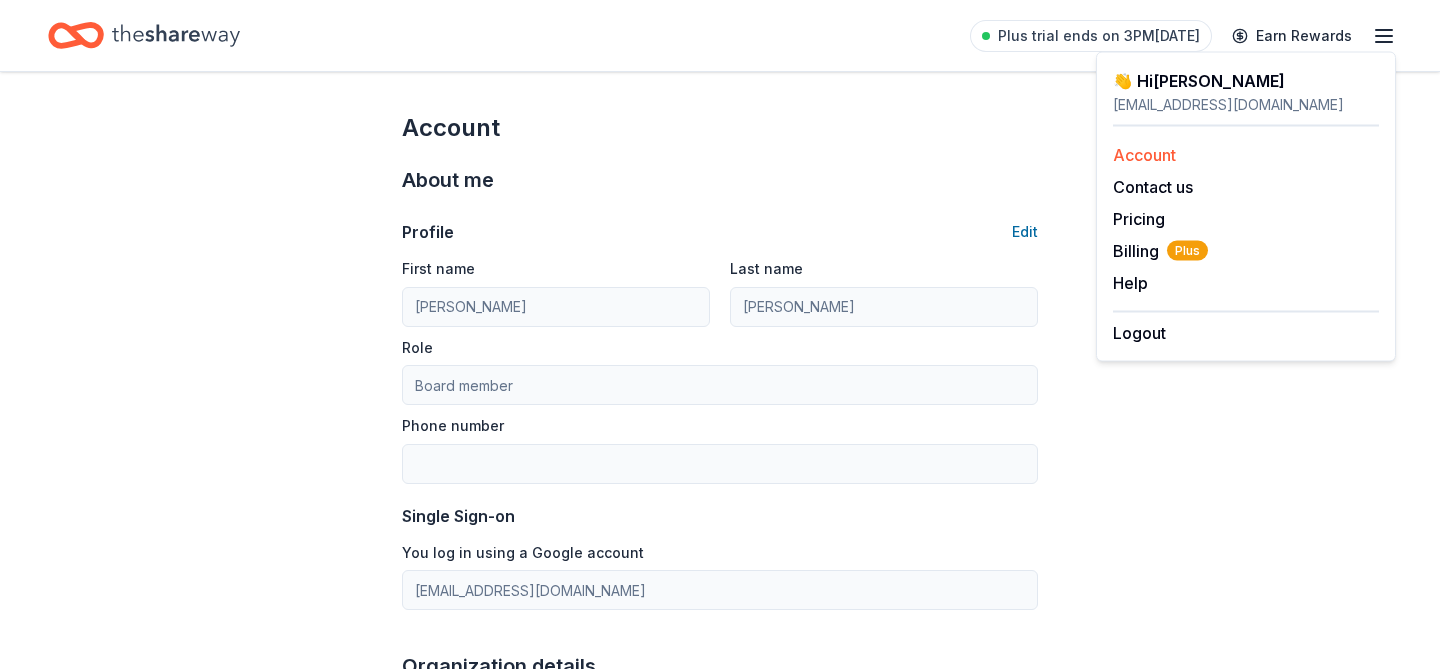 click on "Account" at bounding box center (1144, 155) 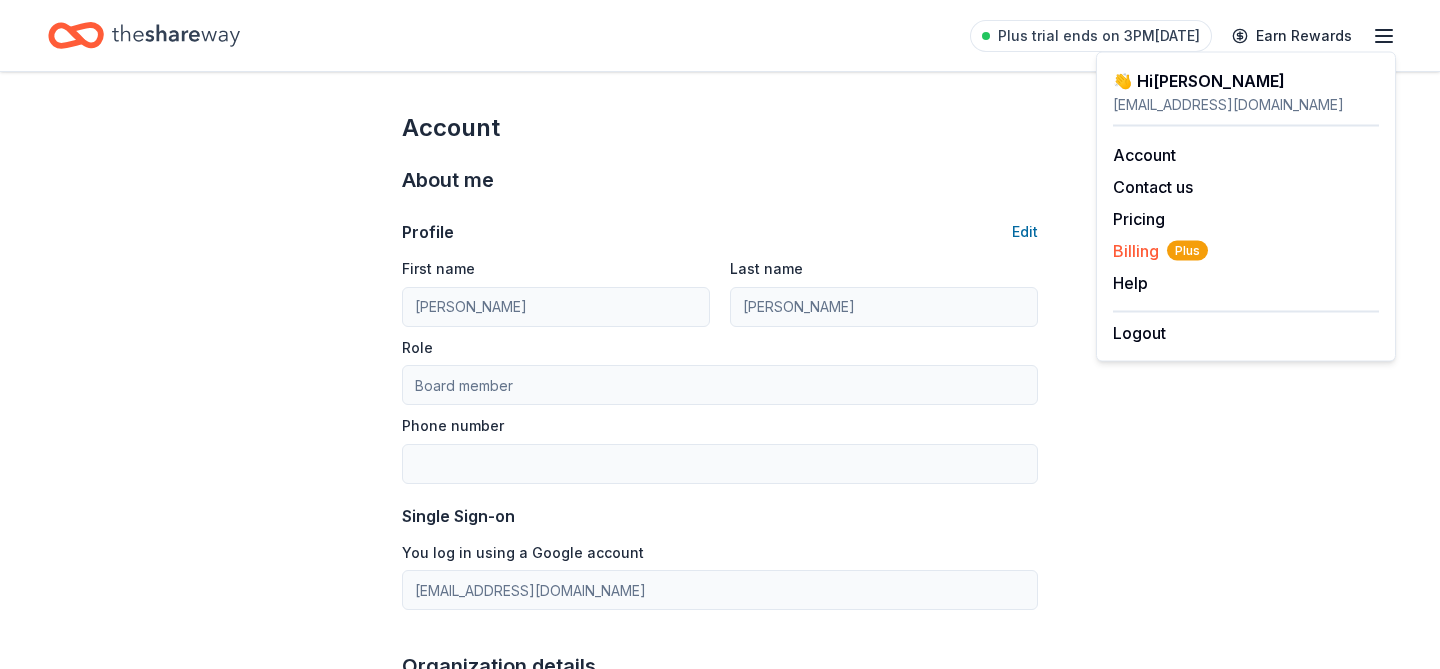 click on "Billing Plus" at bounding box center [1160, 251] 